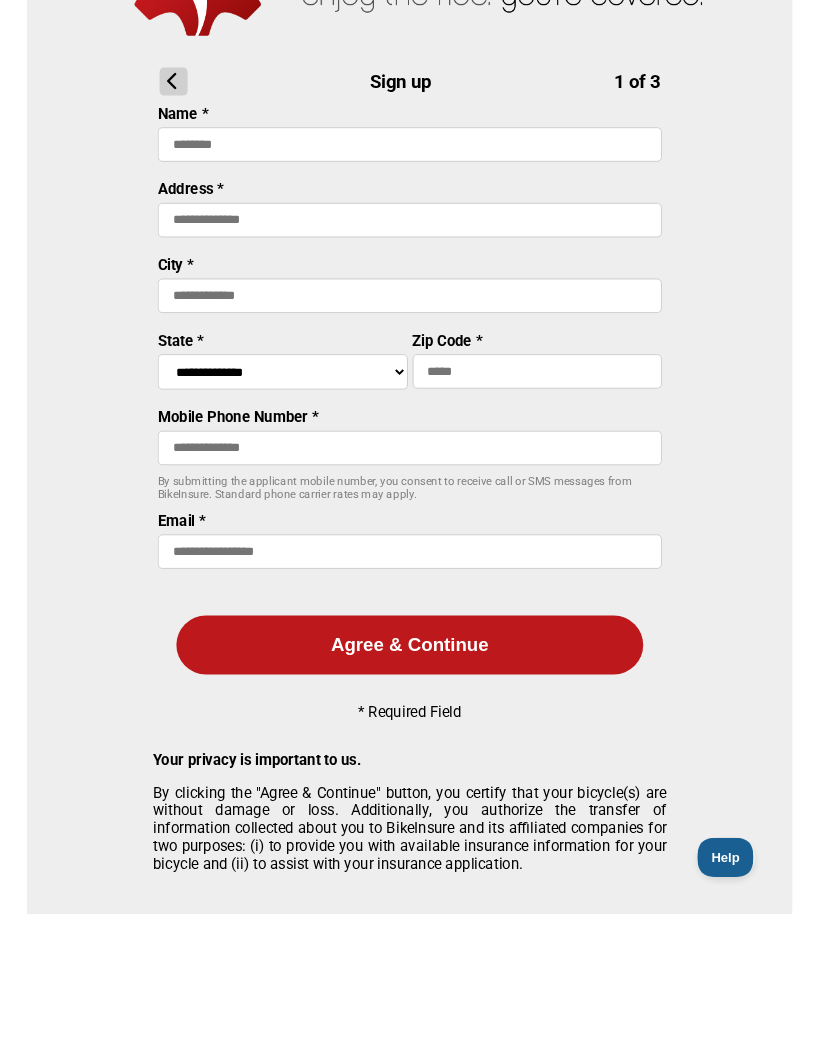 scroll, scrollTop: 6, scrollLeft: 0, axis: vertical 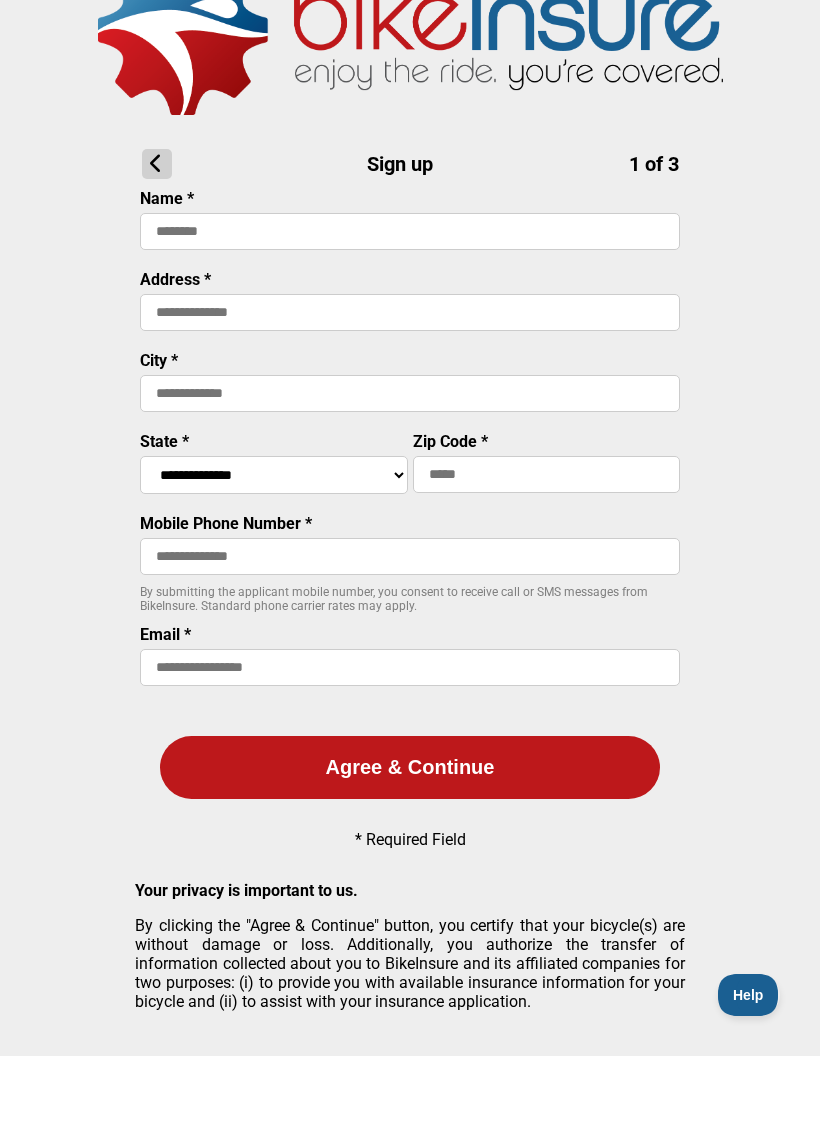 click at bounding box center [410, 306] 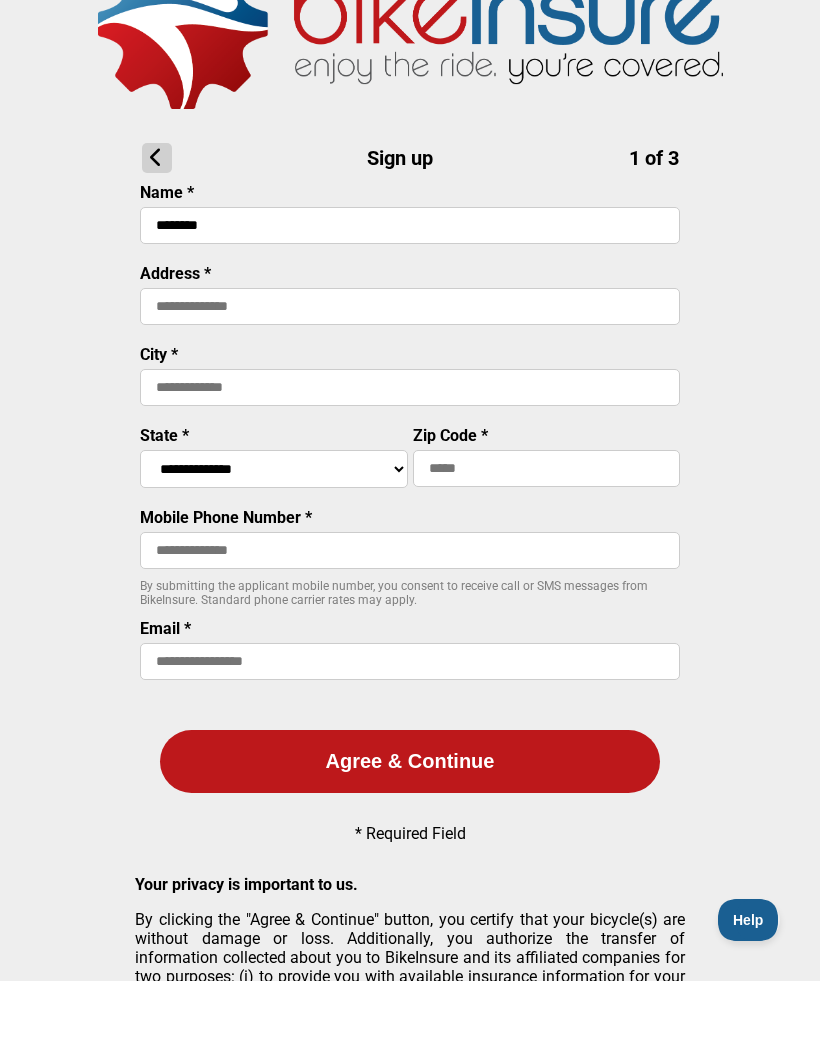 type on "********" 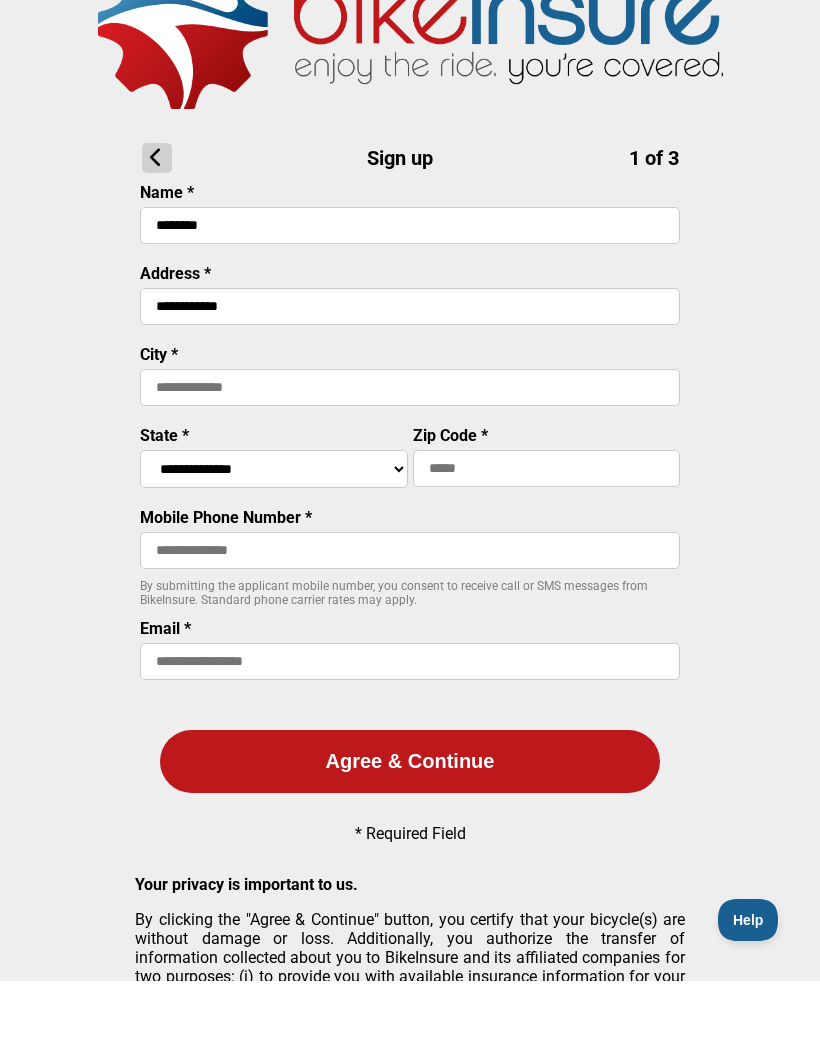 type on "**********" 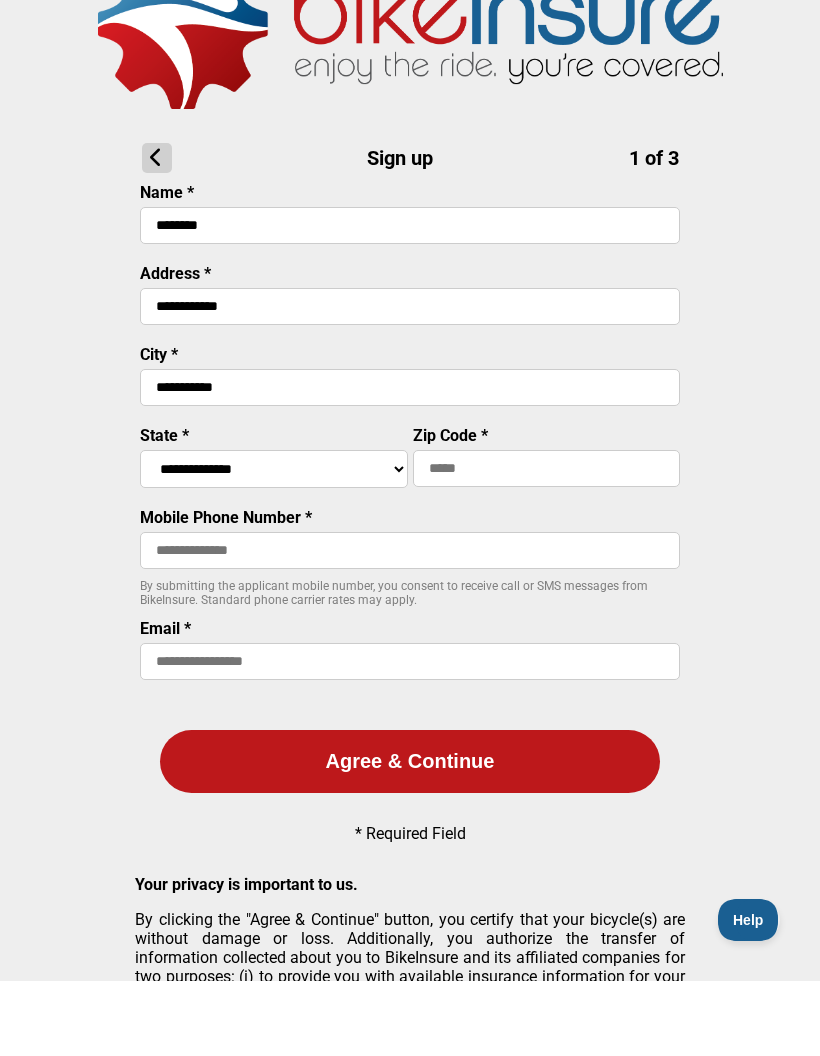 type on "**********" 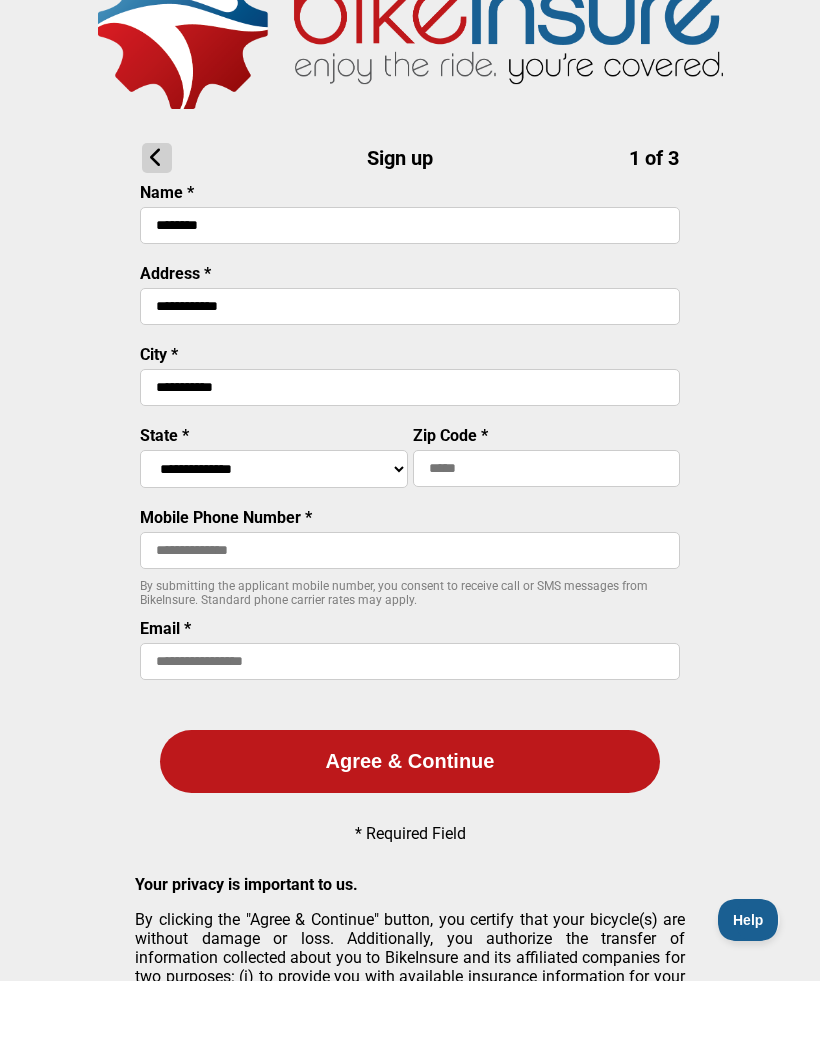 scroll, scrollTop: 81, scrollLeft: 0, axis: vertical 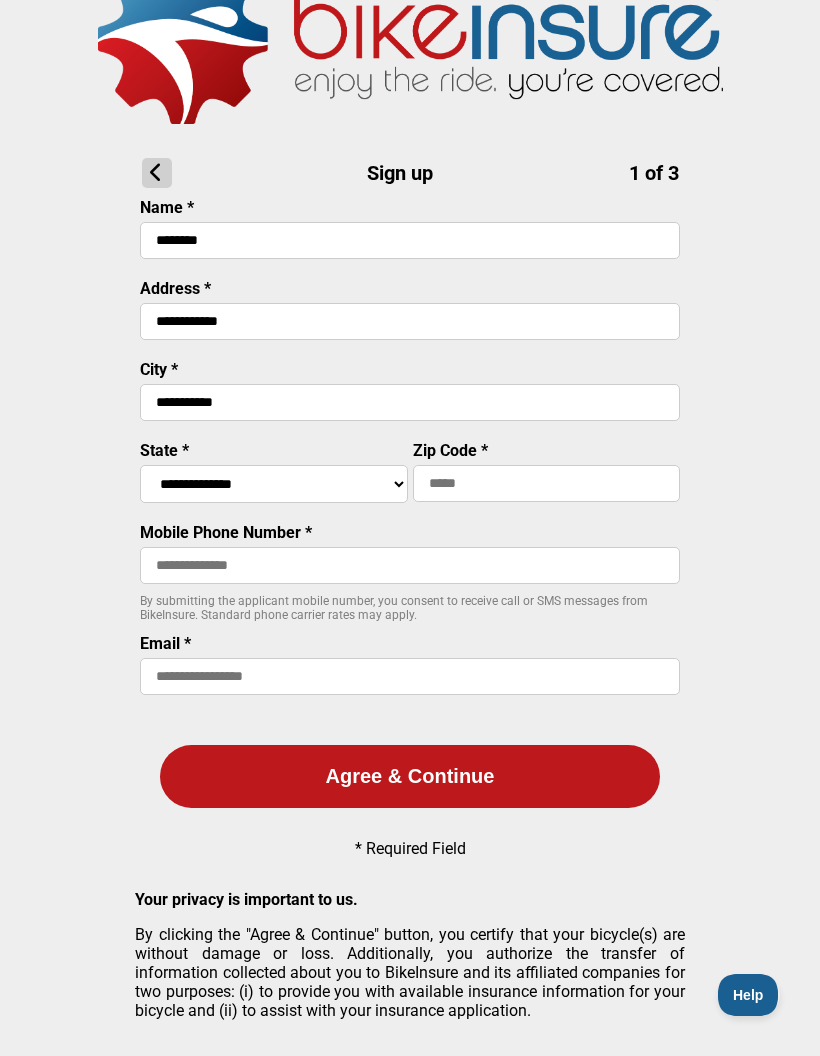 select on "****" 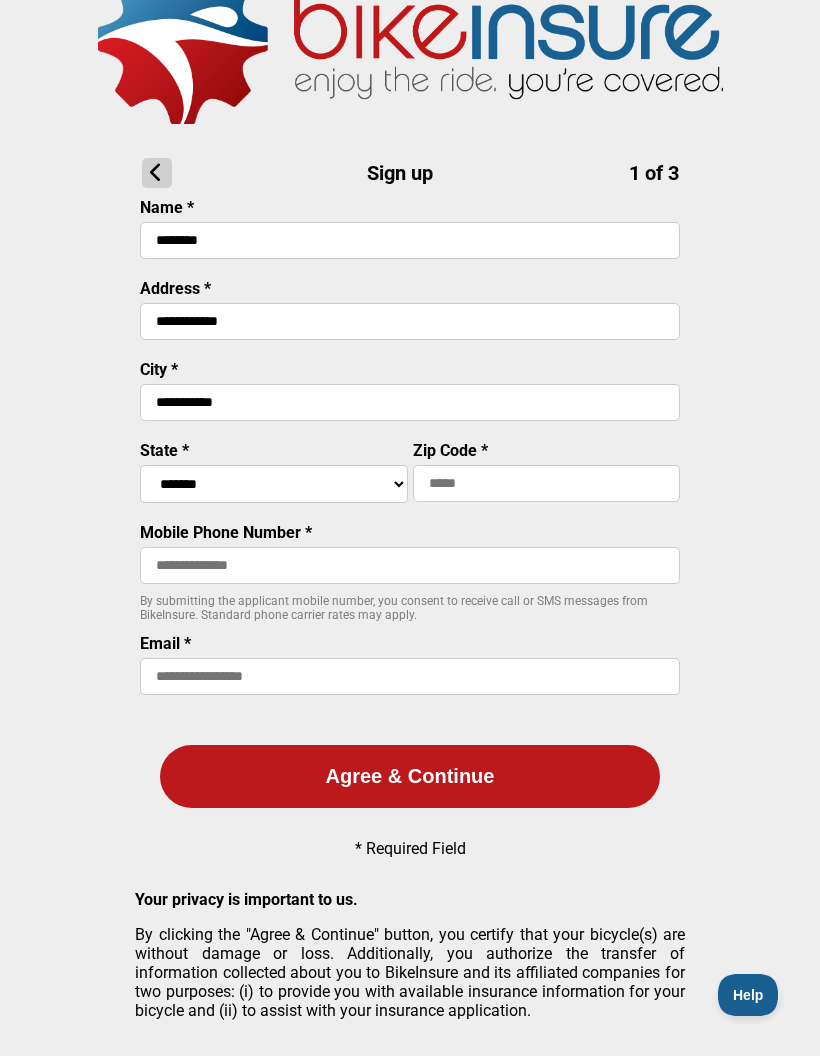 click at bounding box center [547, 483] 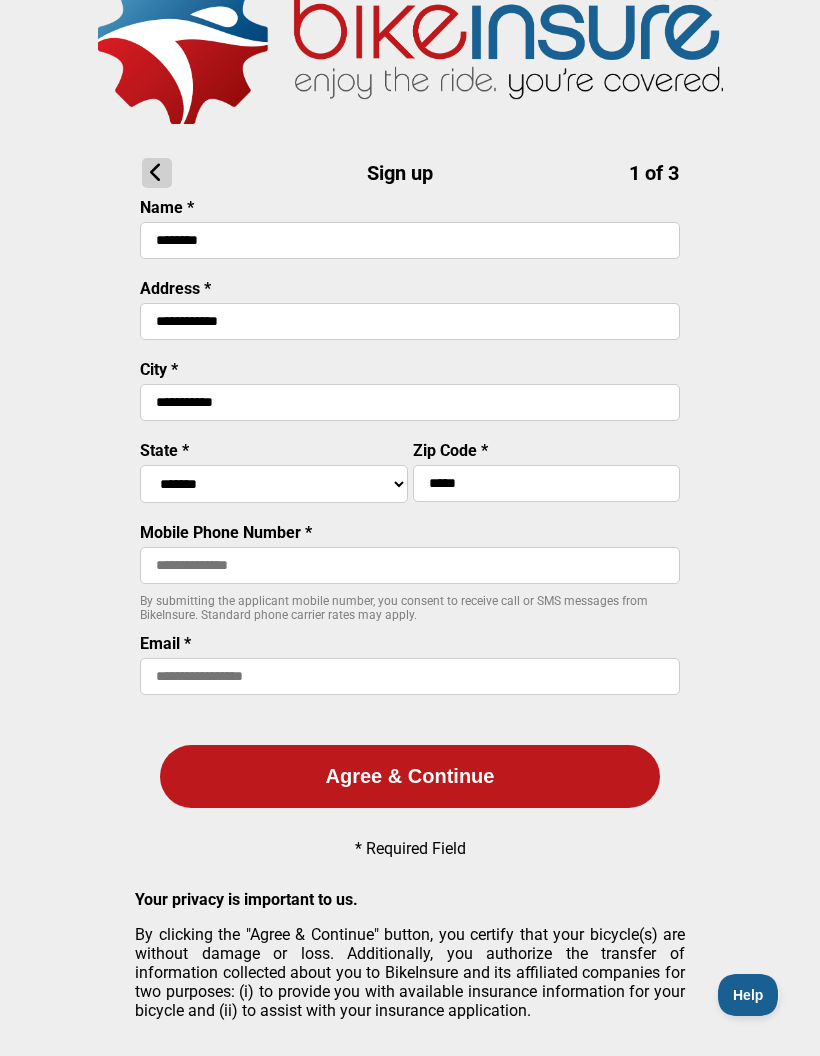 type on "*****" 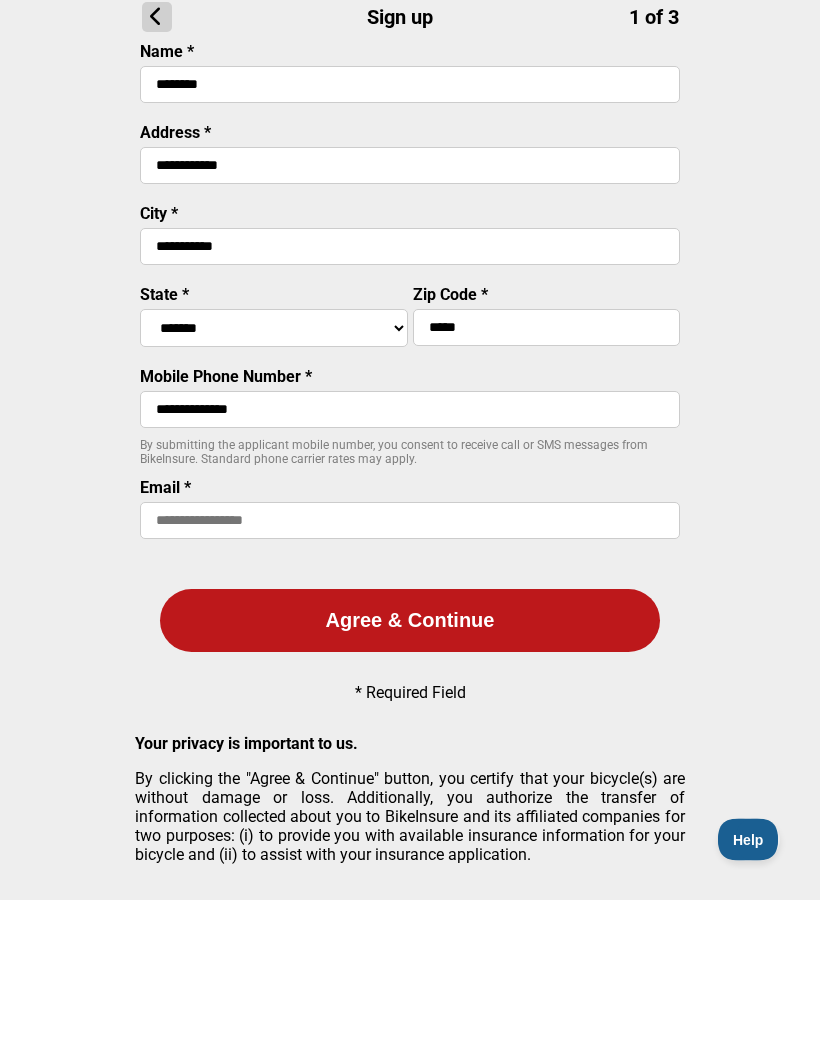 type on "**********" 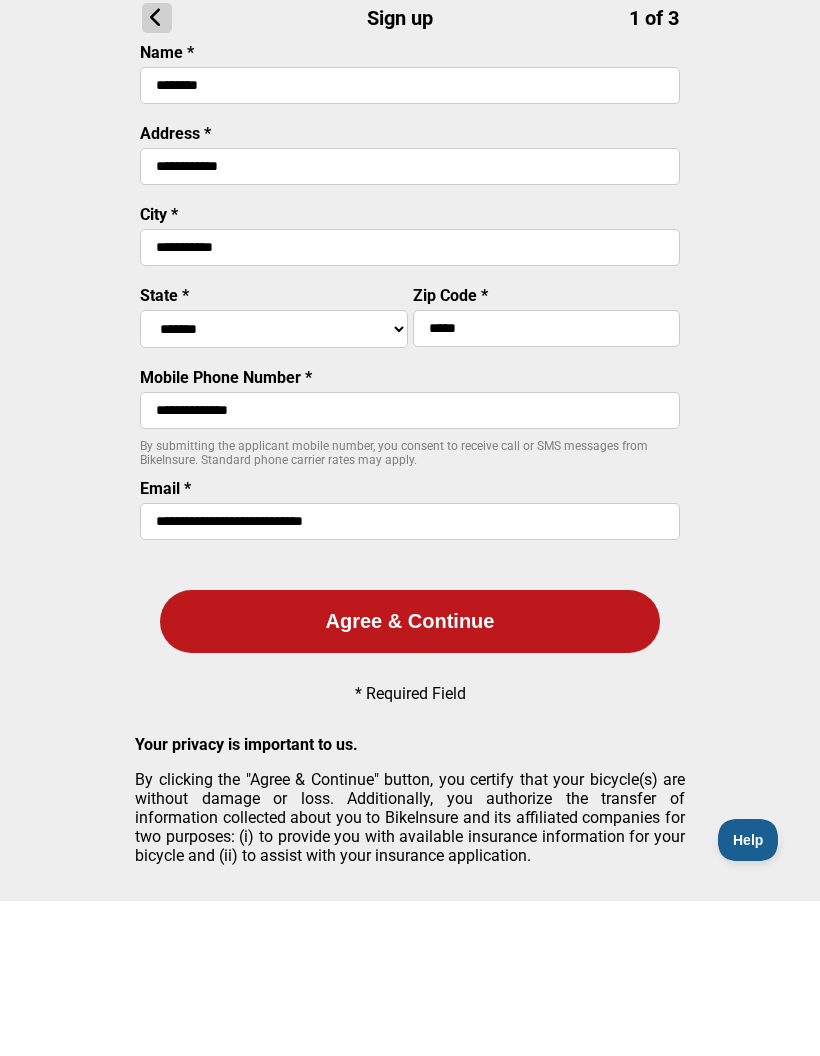 type on "**********" 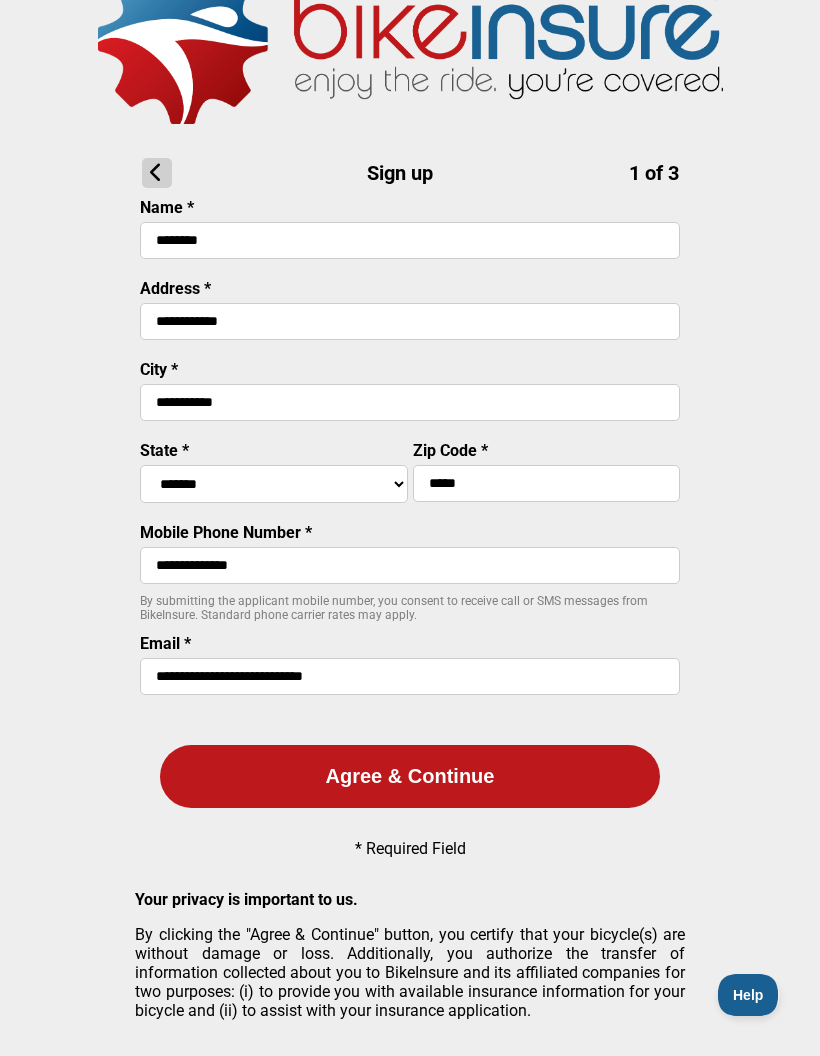 click on "**********" at bounding box center [410, 495] 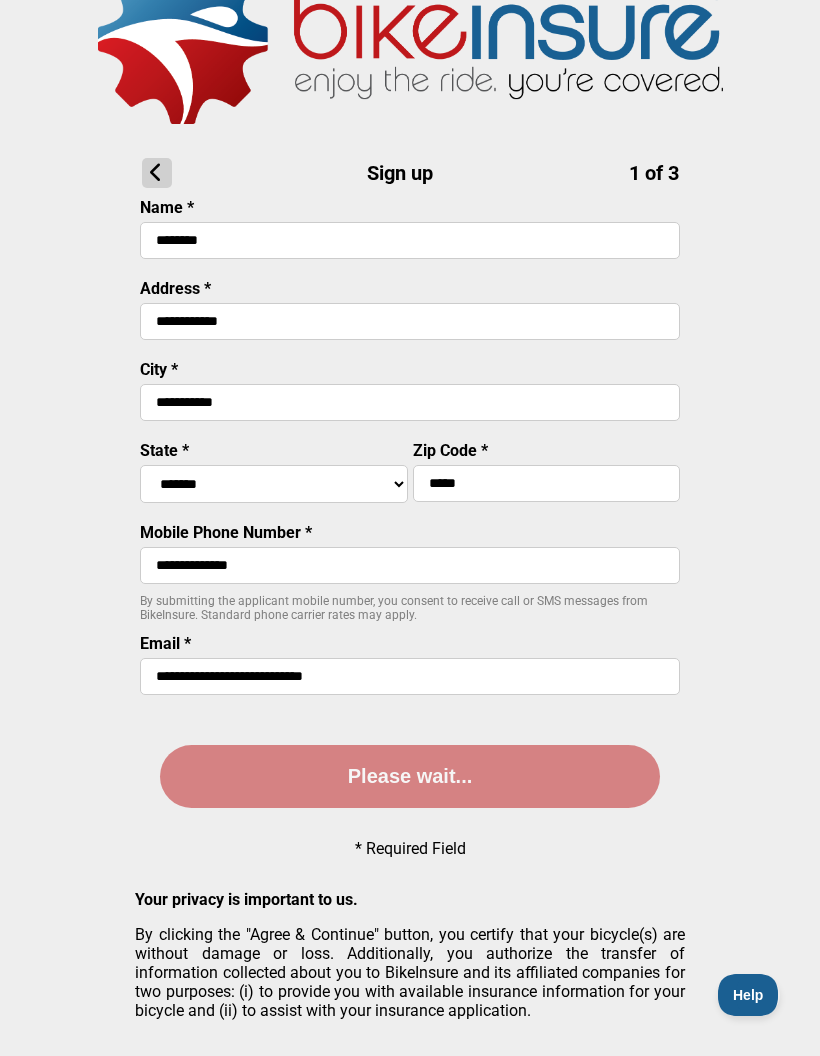 scroll, scrollTop: 0, scrollLeft: 0, axis: both 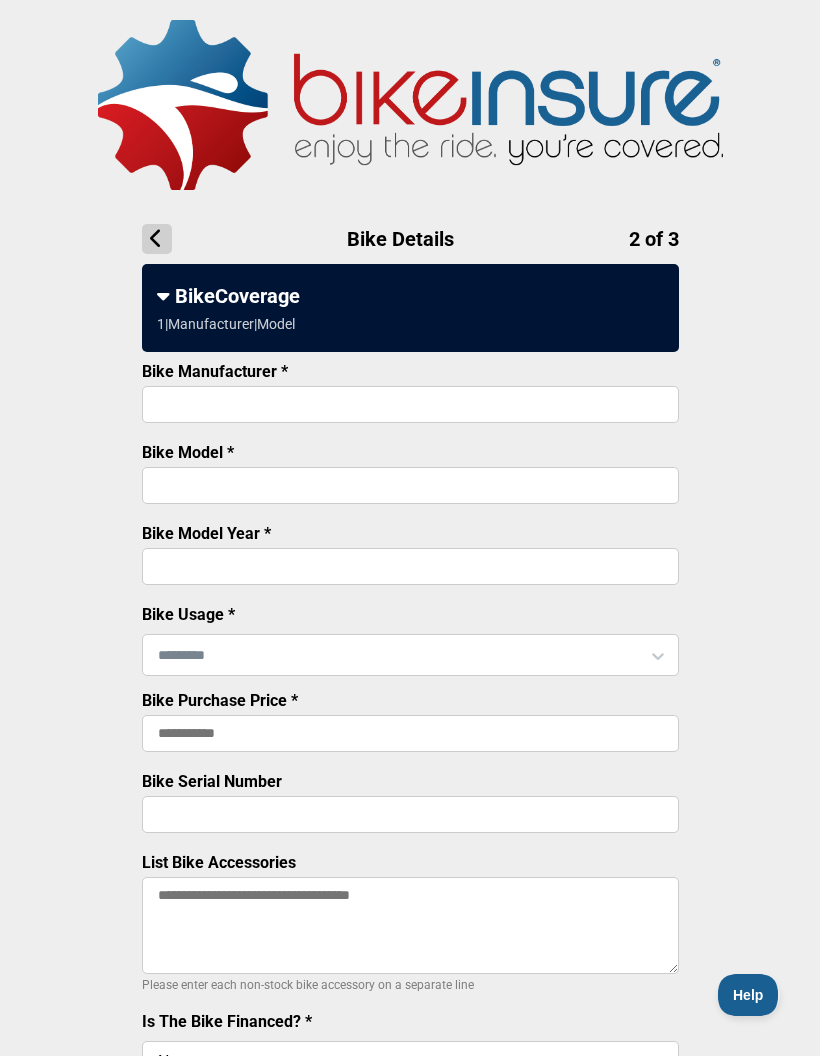 click on "Bike Manufacturer   *" at bounding box center (410, 404) 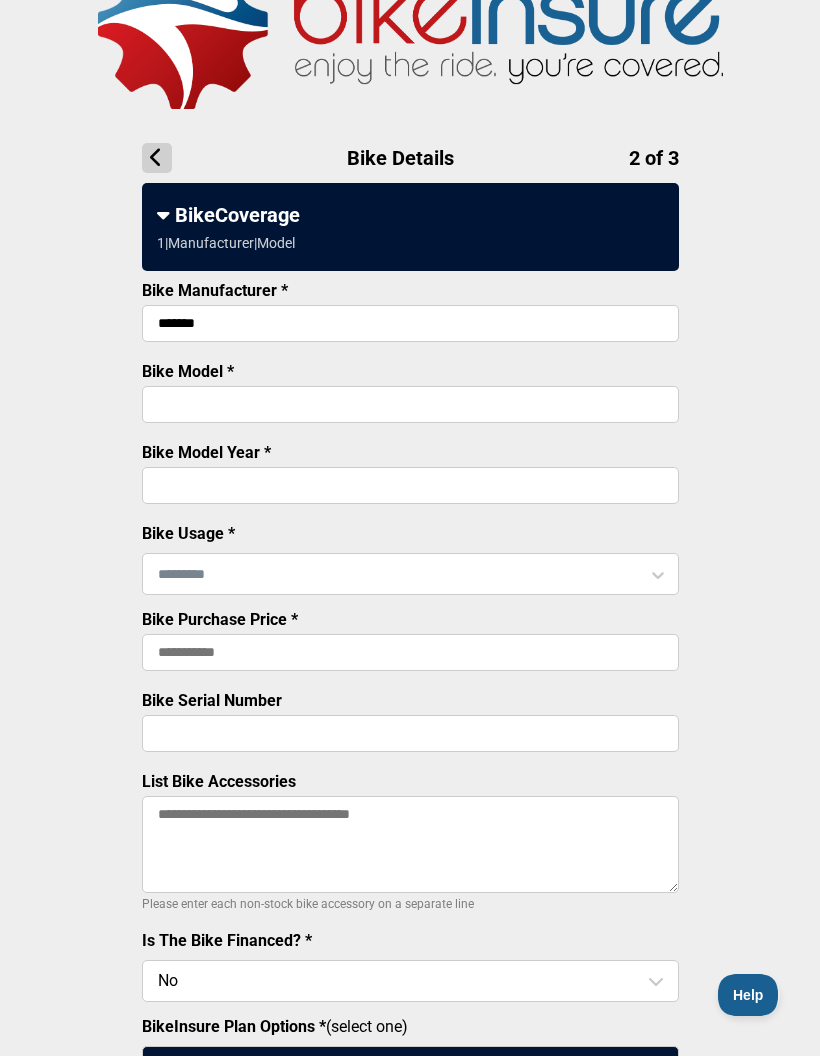 type on "*******" 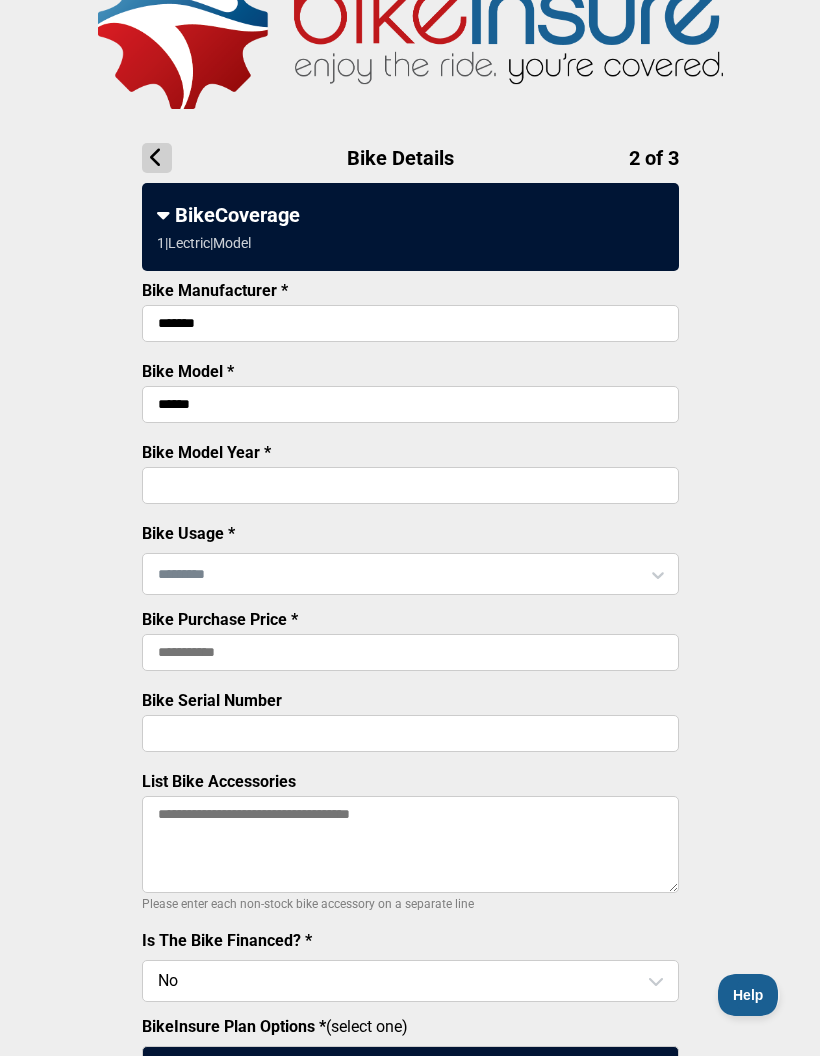type on "******" 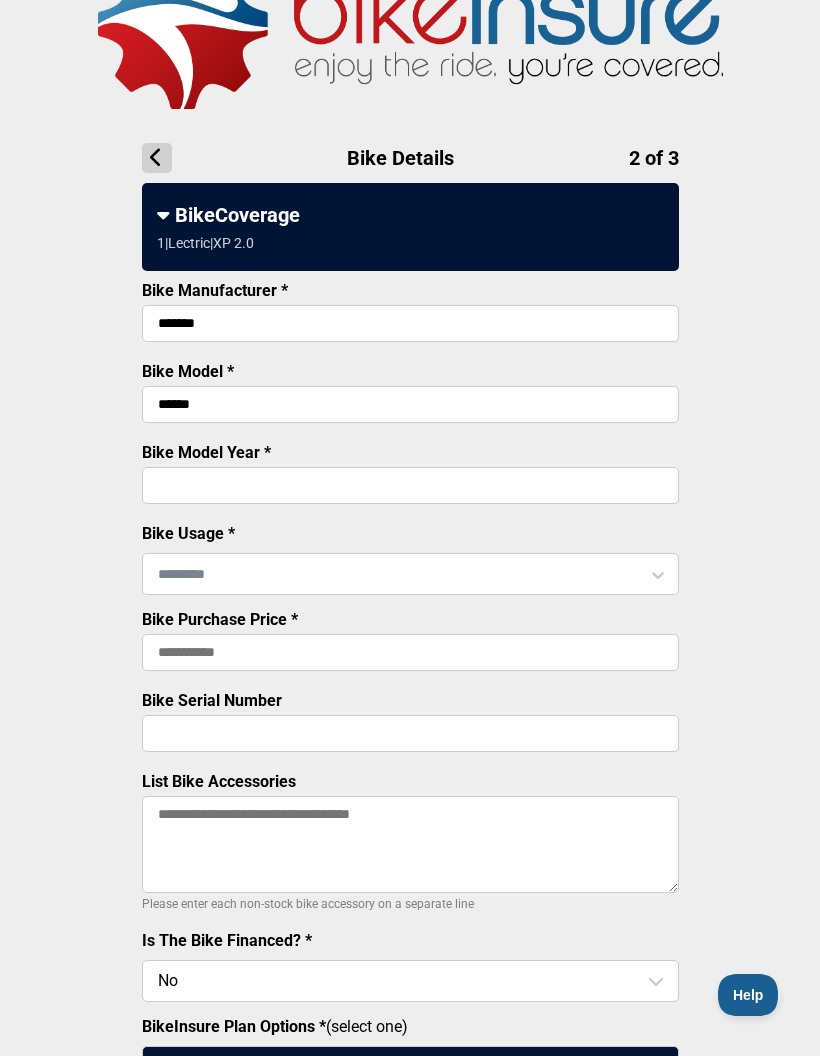 type on "****" 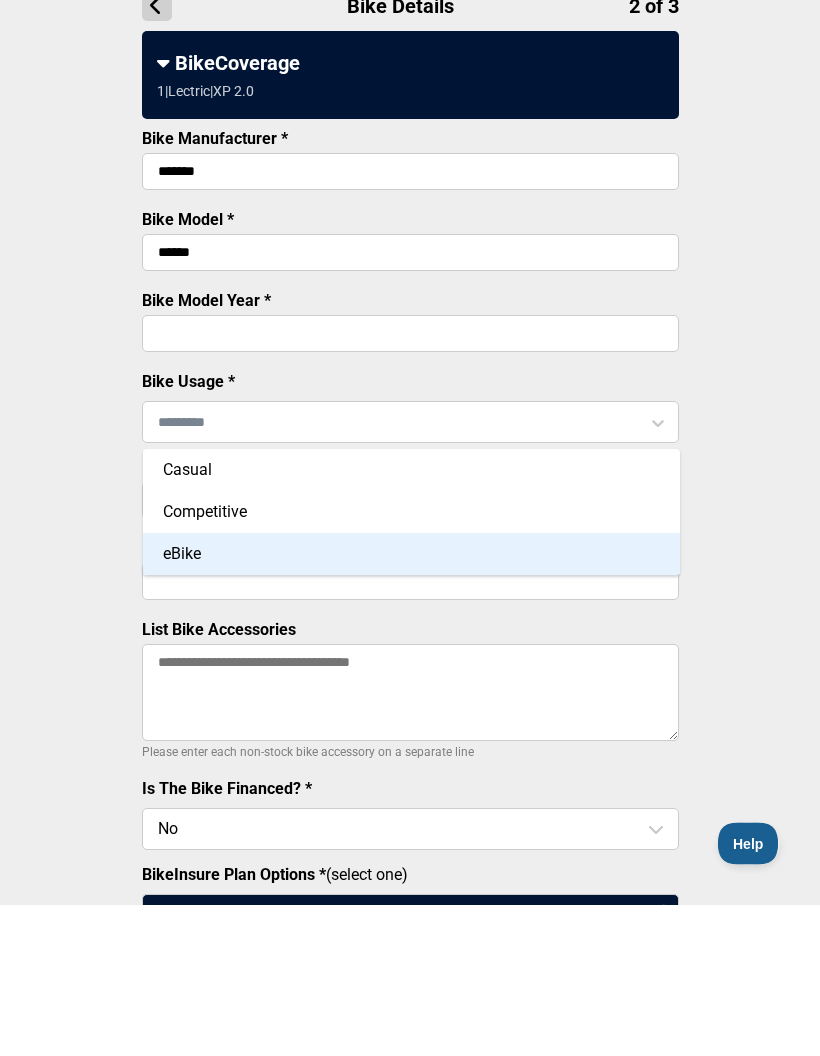click on "eBike" at bounding box center (411, 706) 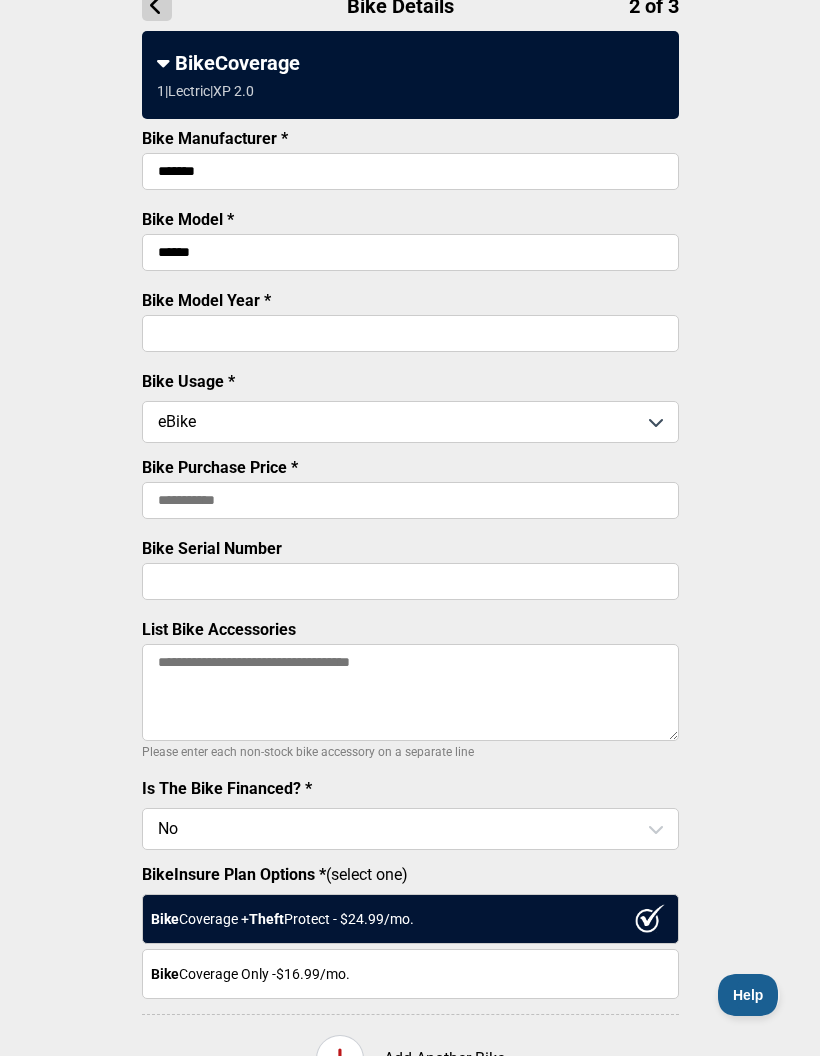 click on "Bike Purchase Price   *" at bounding box center (410, 500) 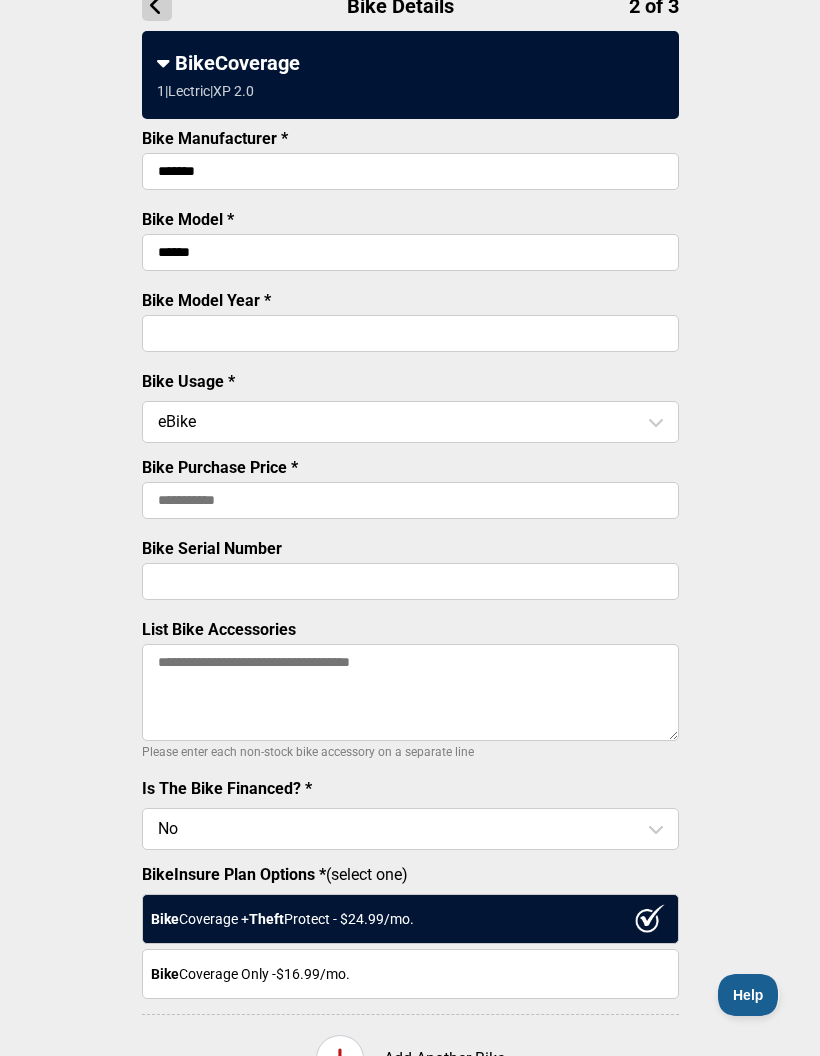scroll, scrollTop: 232, scrollLeft: 0, axis: vertical 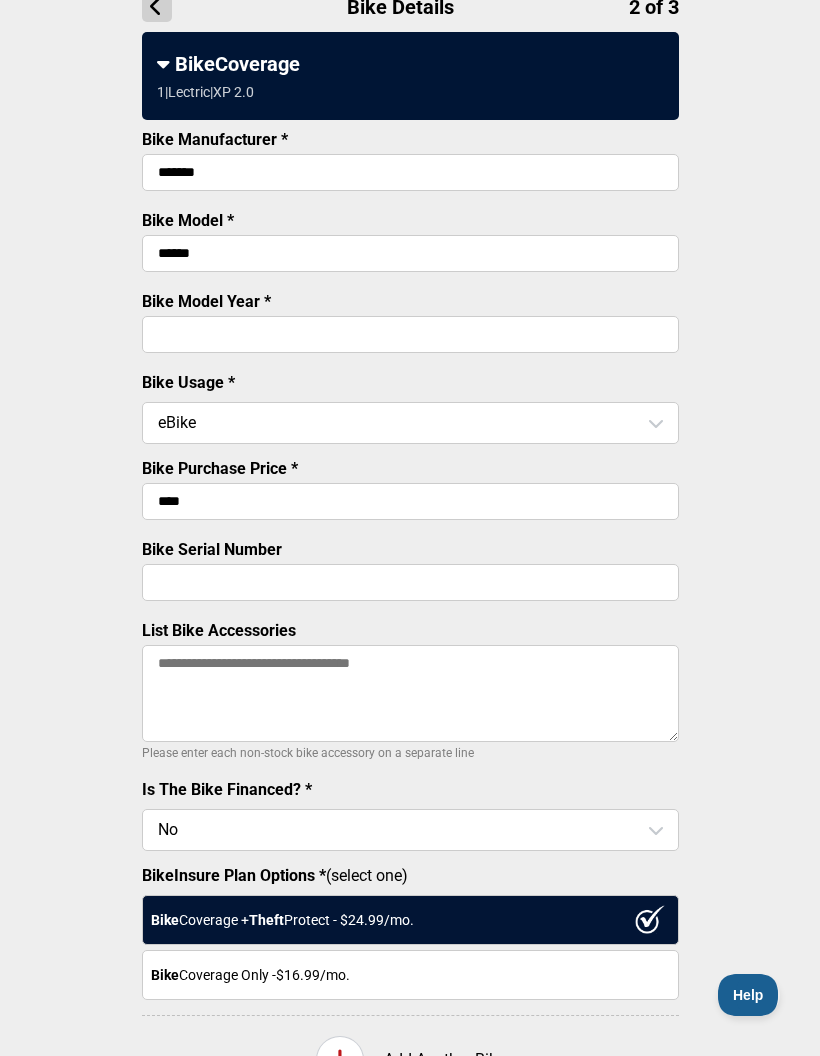 type on "******" 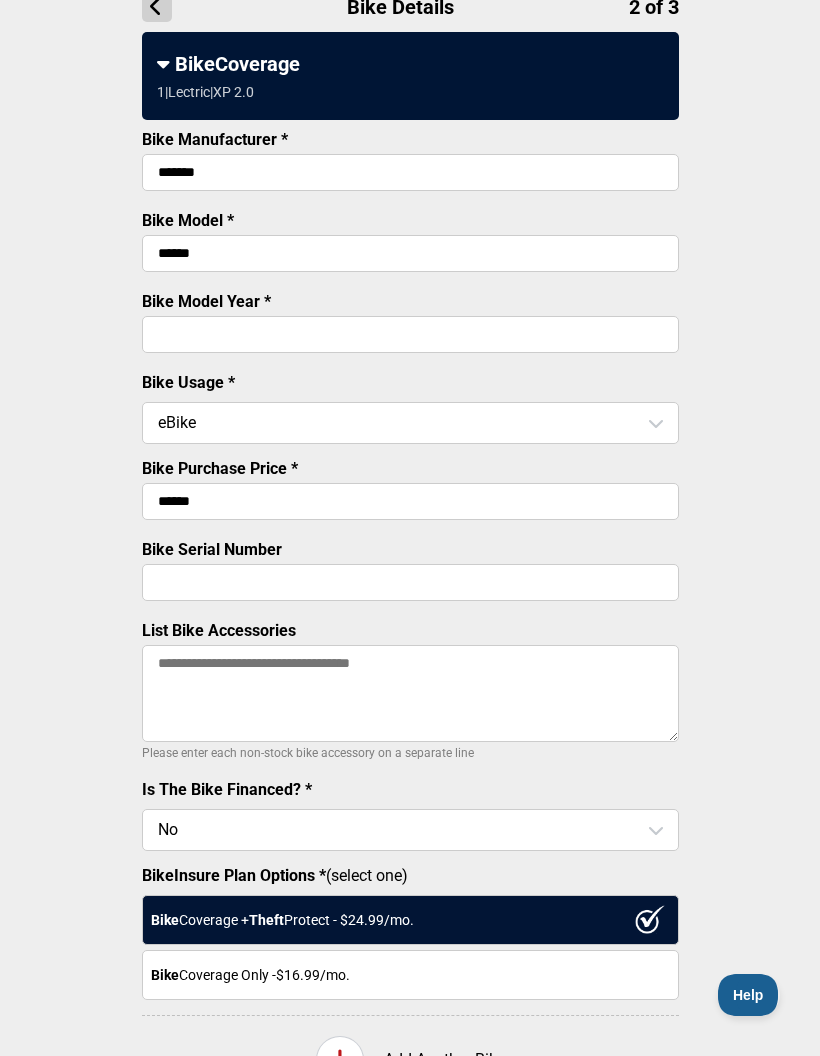 click on "Bike Serial Number" at bounding box center (410, 582) 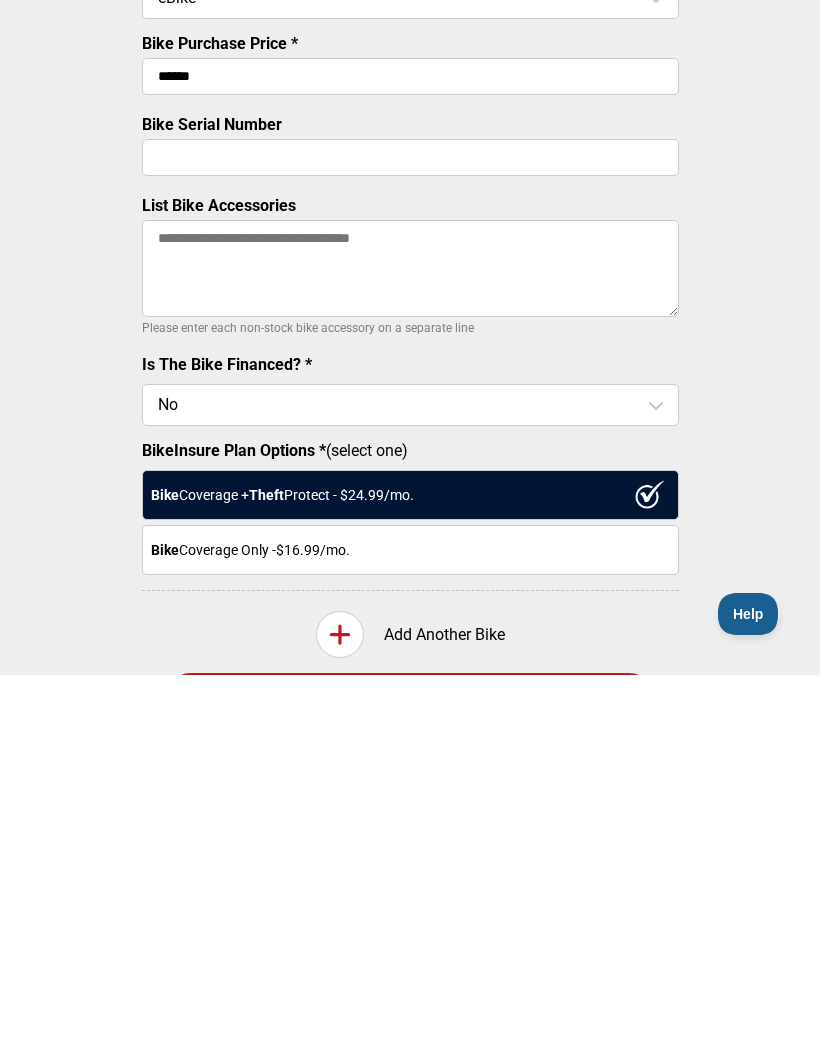 scroll, scrollTop: 277, scrollLeft: 0, axis: vertical 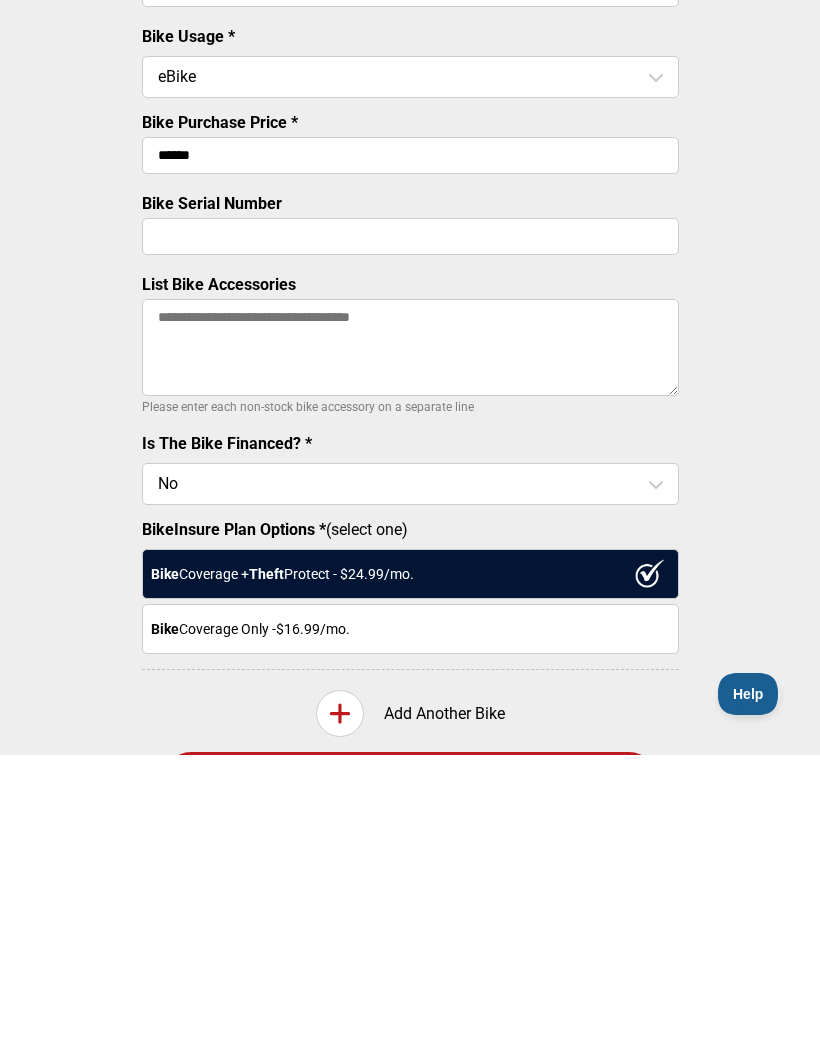 click at bounding box center [410, 785] 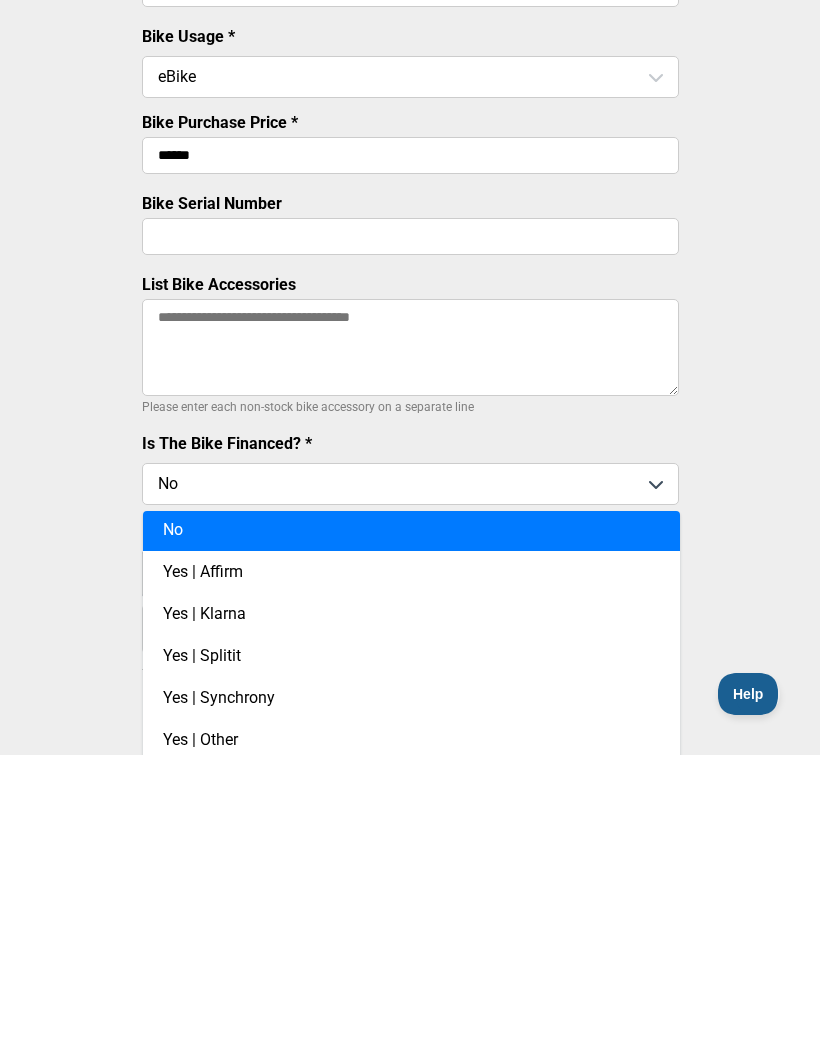 scroll, scrollTop: 2, scrollLeft: 0, axis: vertical 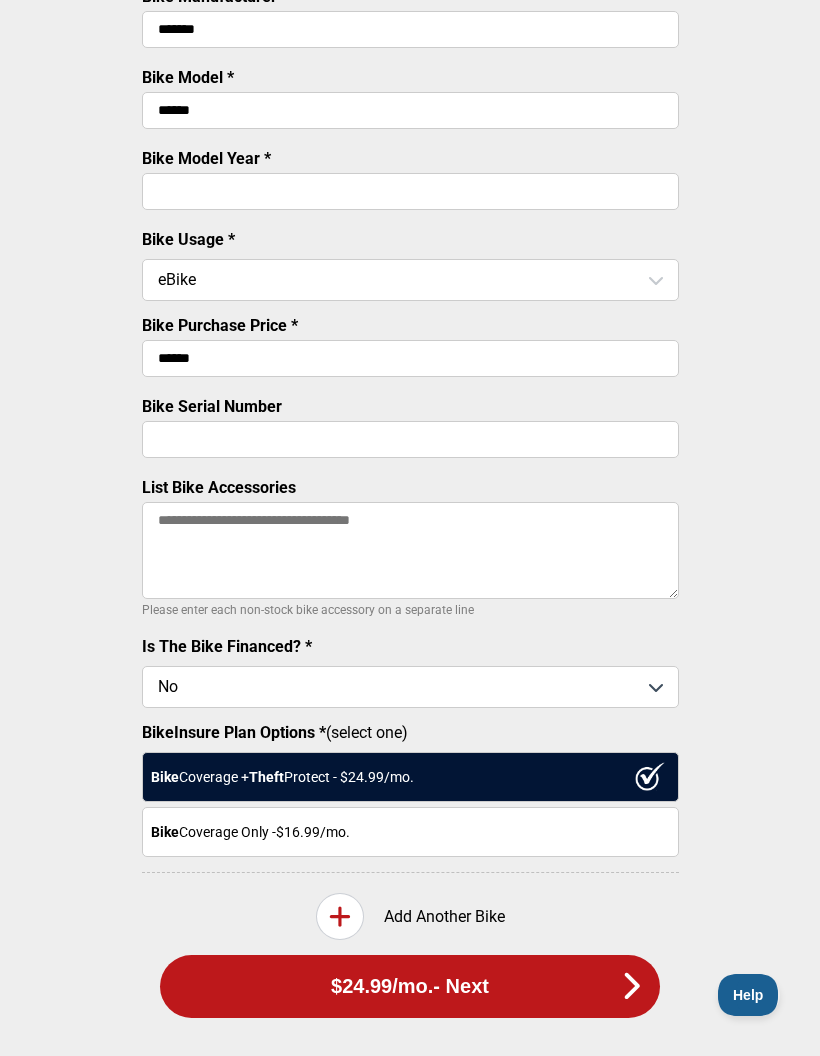 click at bounding box center [340, 916] 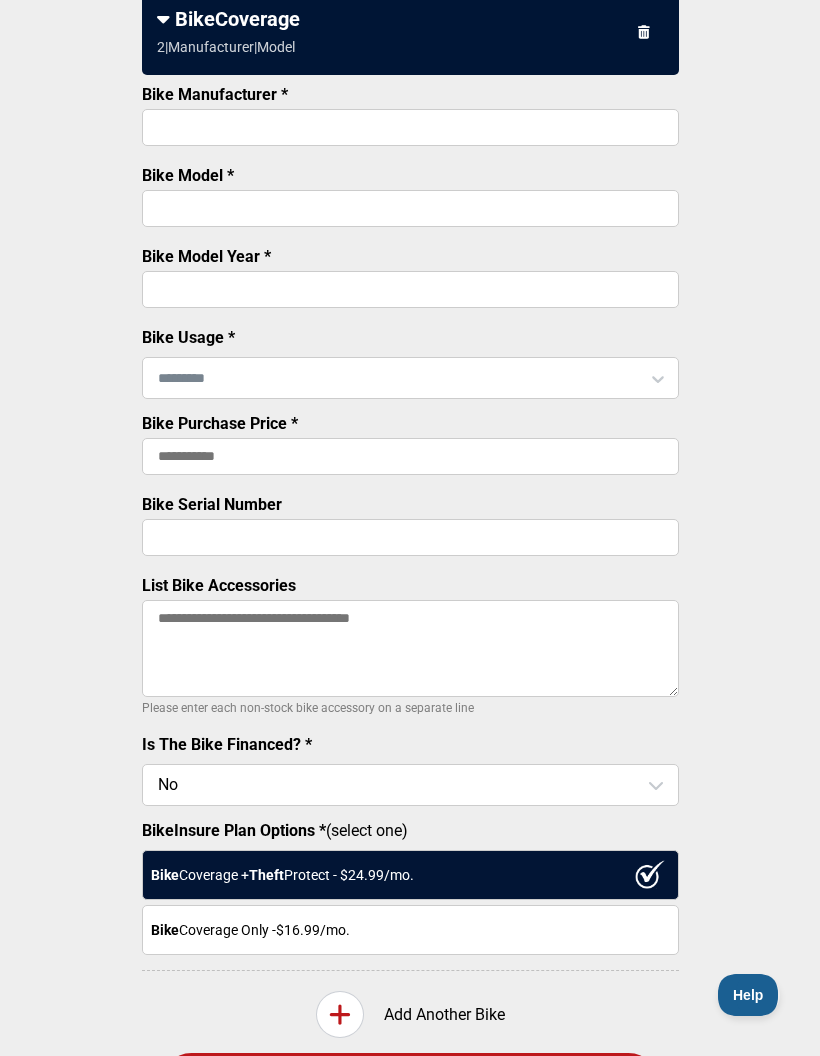 click on "Bike Manufacturer   *" at bounding box center [410, 127] 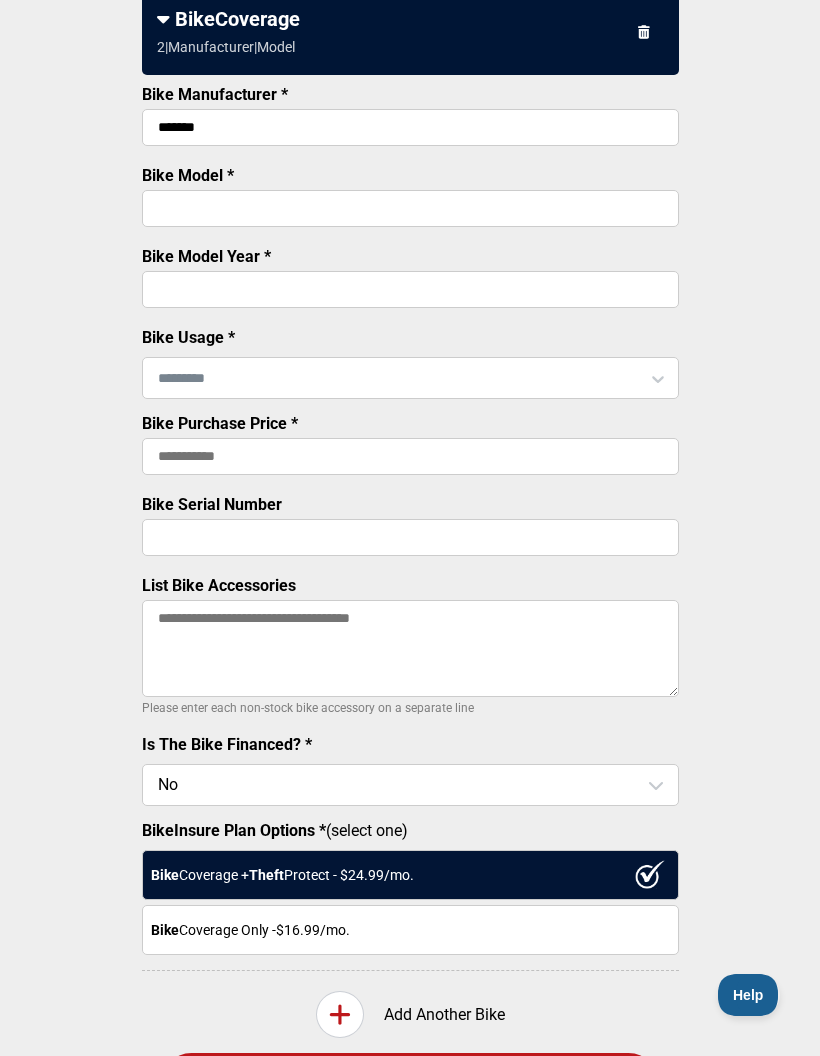 type on "*******" 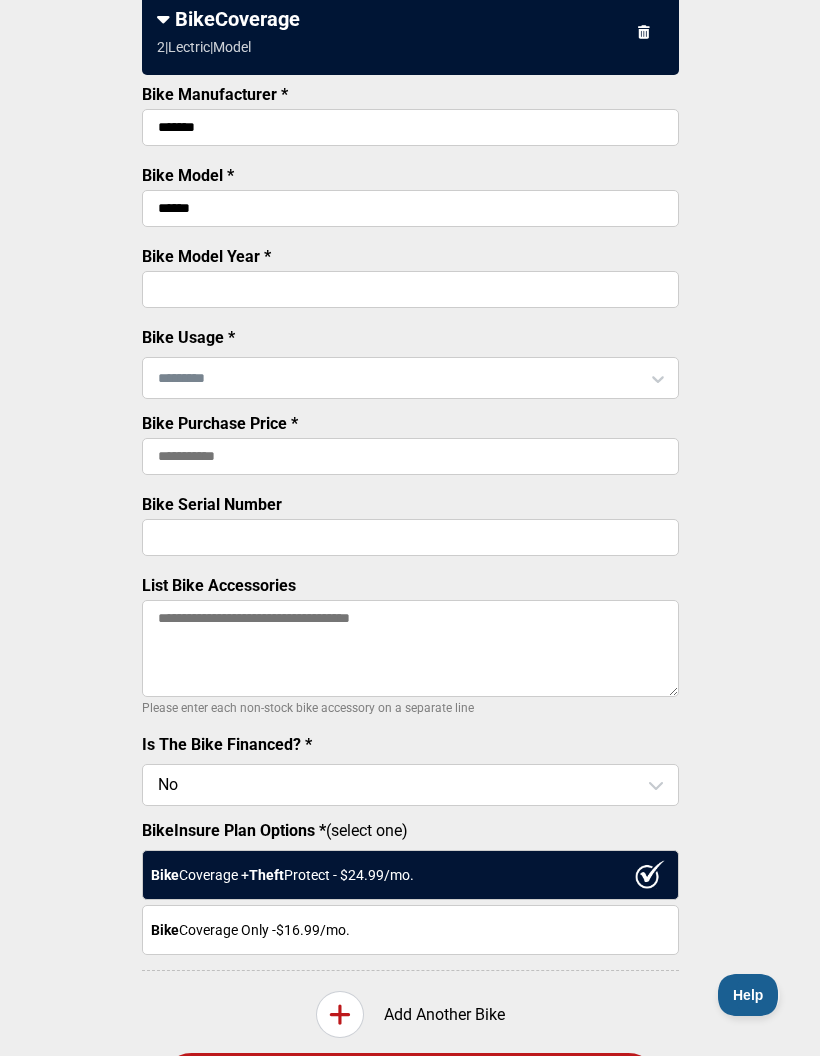 type on "******" 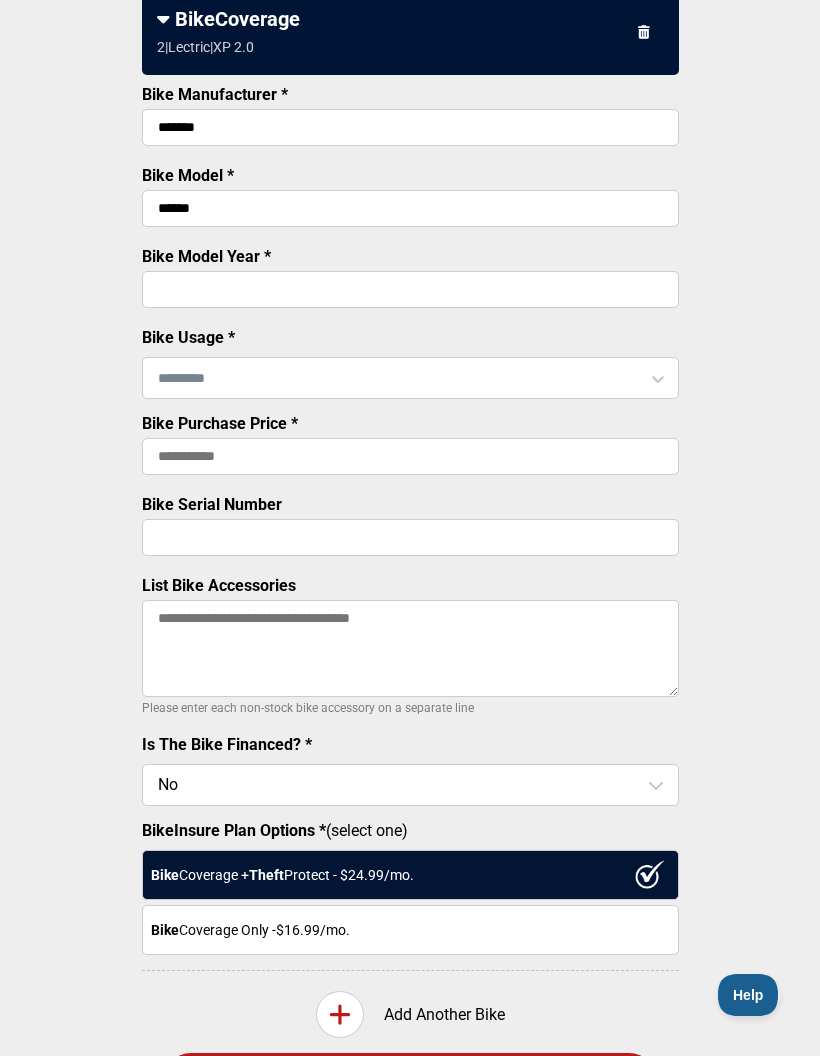 type on "****" 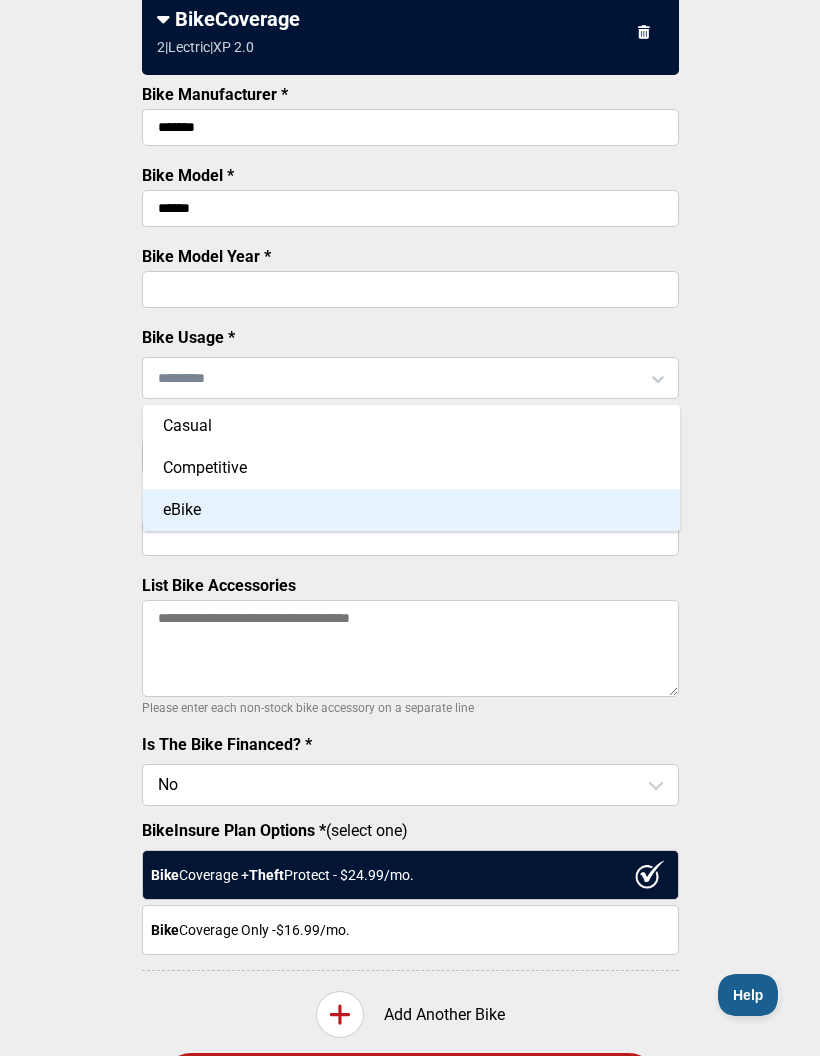 click on "eBike" at bounding box center (411, 510) 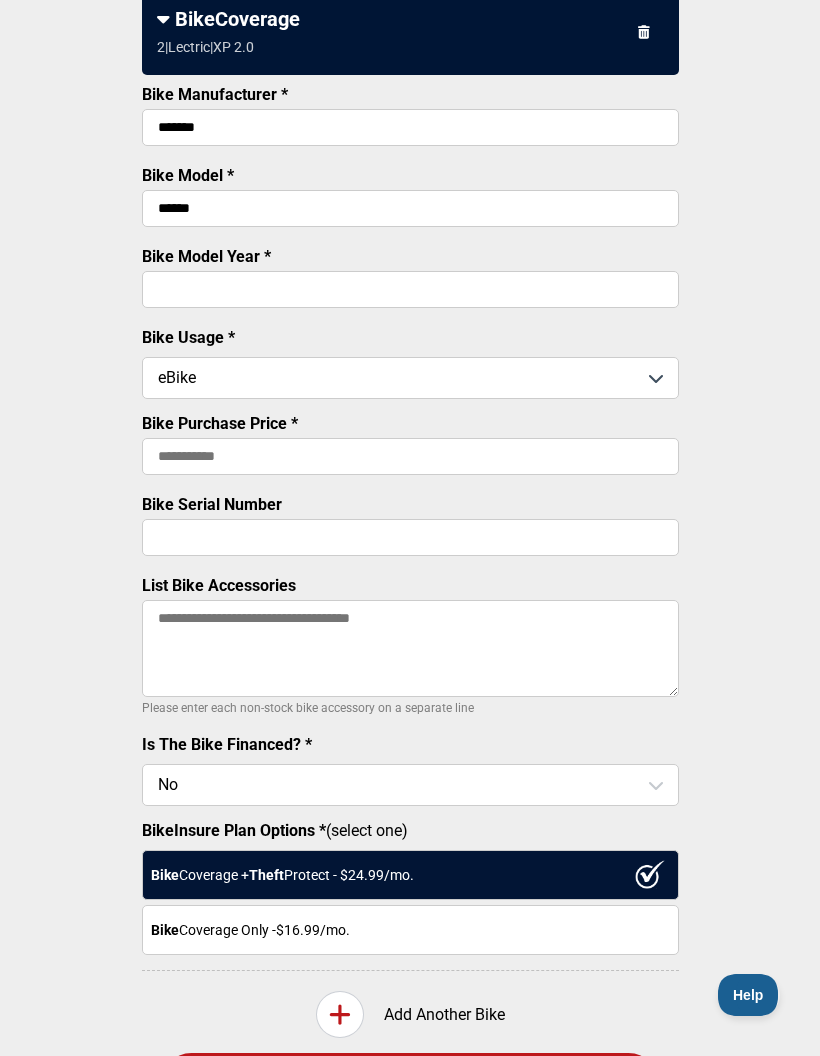 click on "Bike Purchase Price   *" at bounding box center [410, 456] 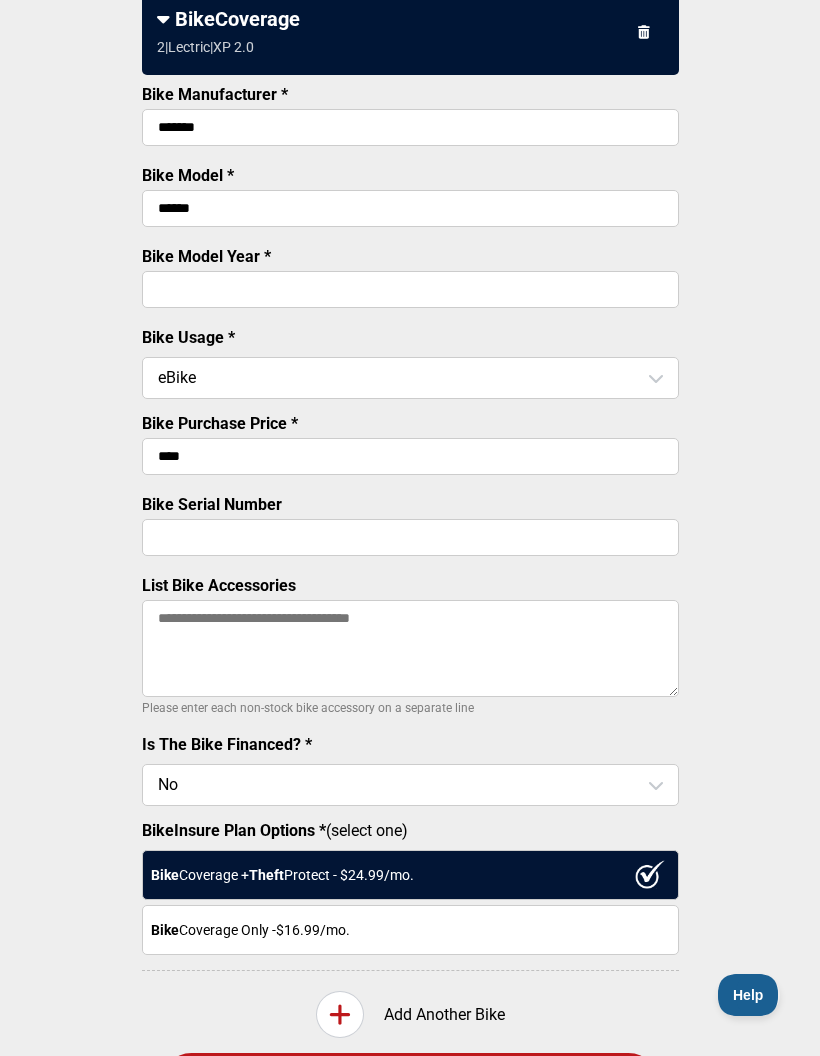 type on "******" 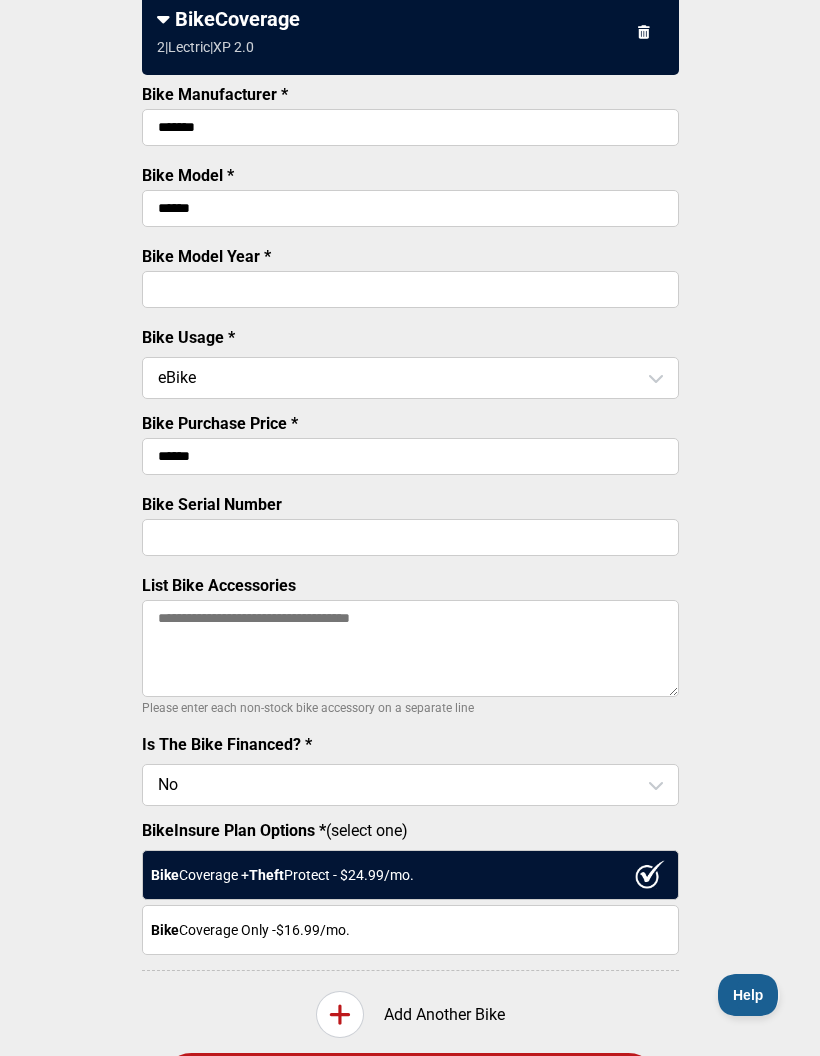 click on "Bike Serial Number" at bounding box center (410, 537) 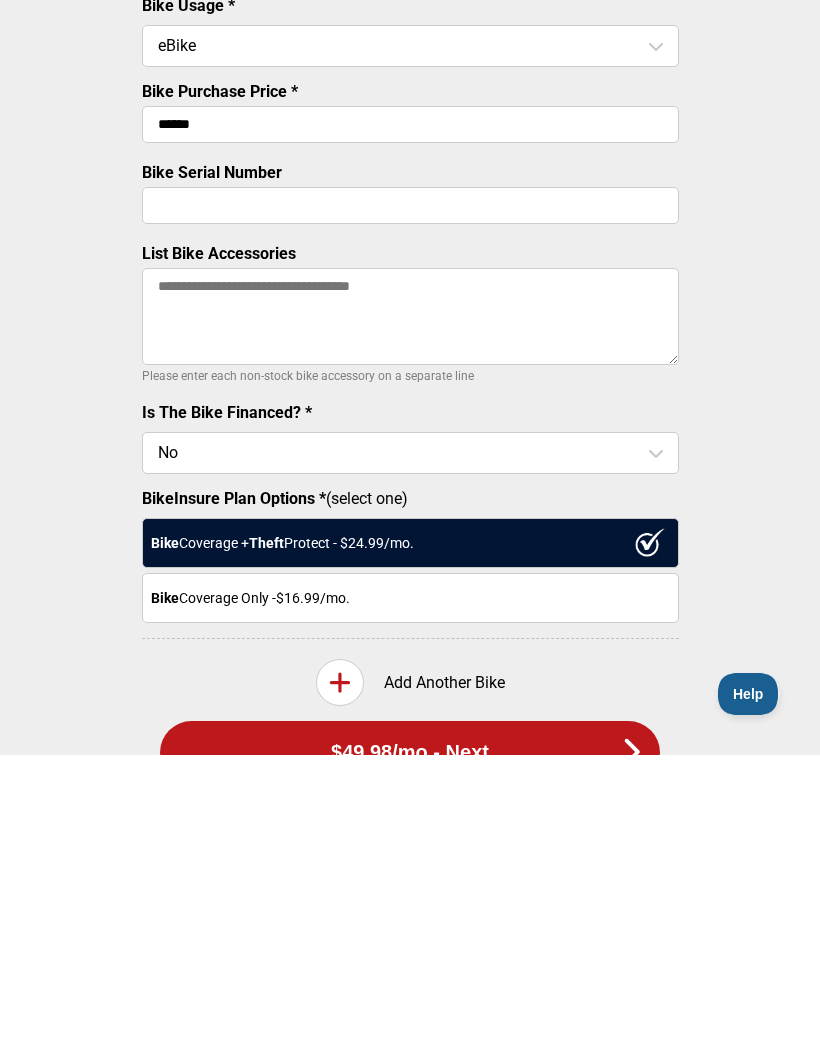 scroll, scrollTop: 407, scrollLeft: 0, axis: vertical 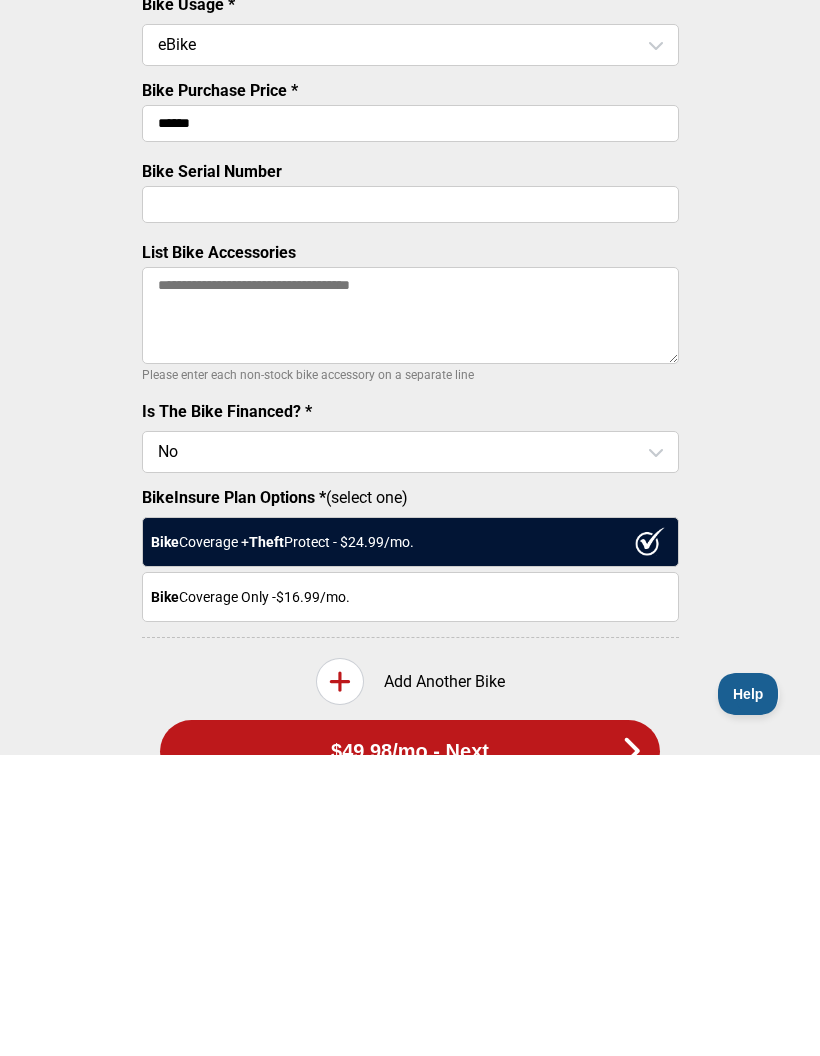 click at bounding box center [410, 753] 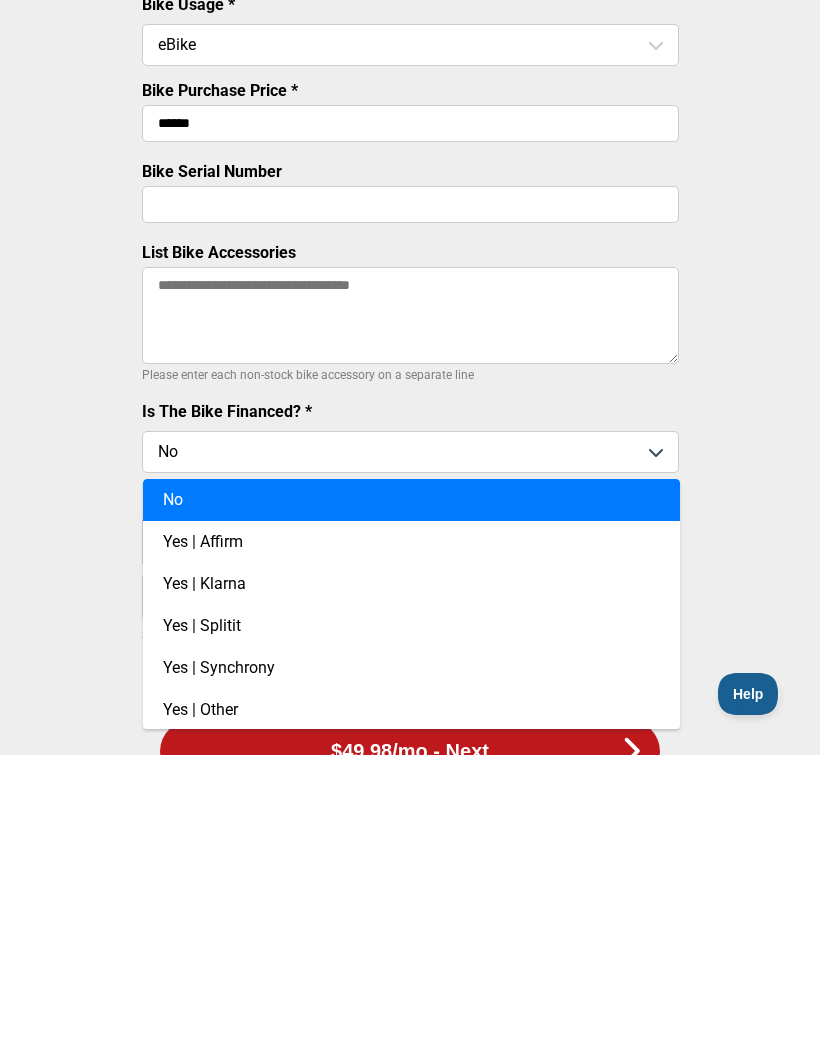 click on "Bike Details  2 of 3
BikeCoverage   1  |  Lectric  |  XP 2.0
BikeCoverage   2  |  Lectric  |  XP 2.0       Bike Manufacturer   *   *******     Bike Model   *   ******     Bike Model Year   *   ****     Bike Usage   *           eBike                 Bike Purchase Price   *   ******     Bike Serial Number         List Bike Accessories       Please enter each non-stock bike accessory on a separate line   Is The Bike Financed?   *   Option No, selected.   You are currently focused on option No. There are 6 results available.         No         No   Yes | Affirm   Yes | Klarna   Yes | Splitit   Yes | Synchrony   Yes | Other           BikeInsure Plan Options *  (select one)   Bike Coverage +    Theft Protect - $ 24.99 /mo.    Bike Coverage Only -  $16.99 /mo.
Add Another Bike     $49.98 /mo.  - Next       * Required Field" at bounding box center [410, 385] 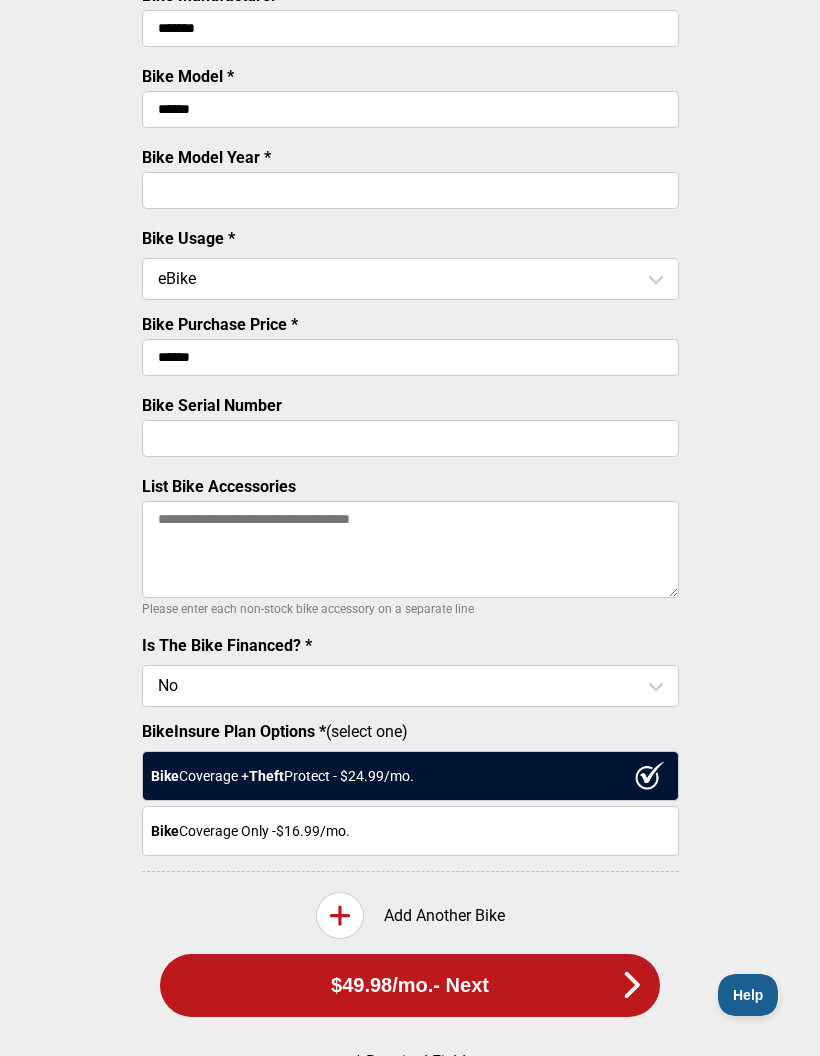 scroll, scrollTop: 554, scrollLeft: 0, axis: vertical 